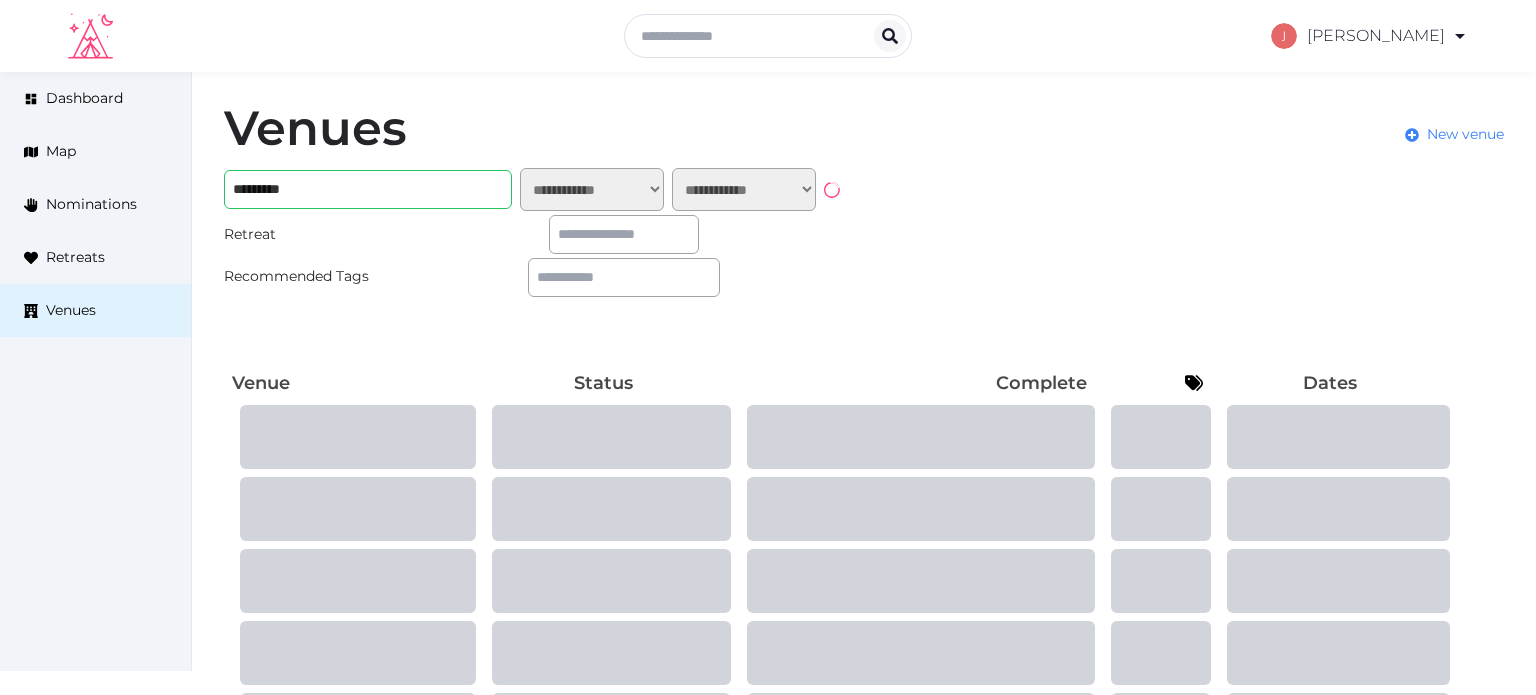 scroll, scrollTop: 0, scrollLeft: 0, axis: both 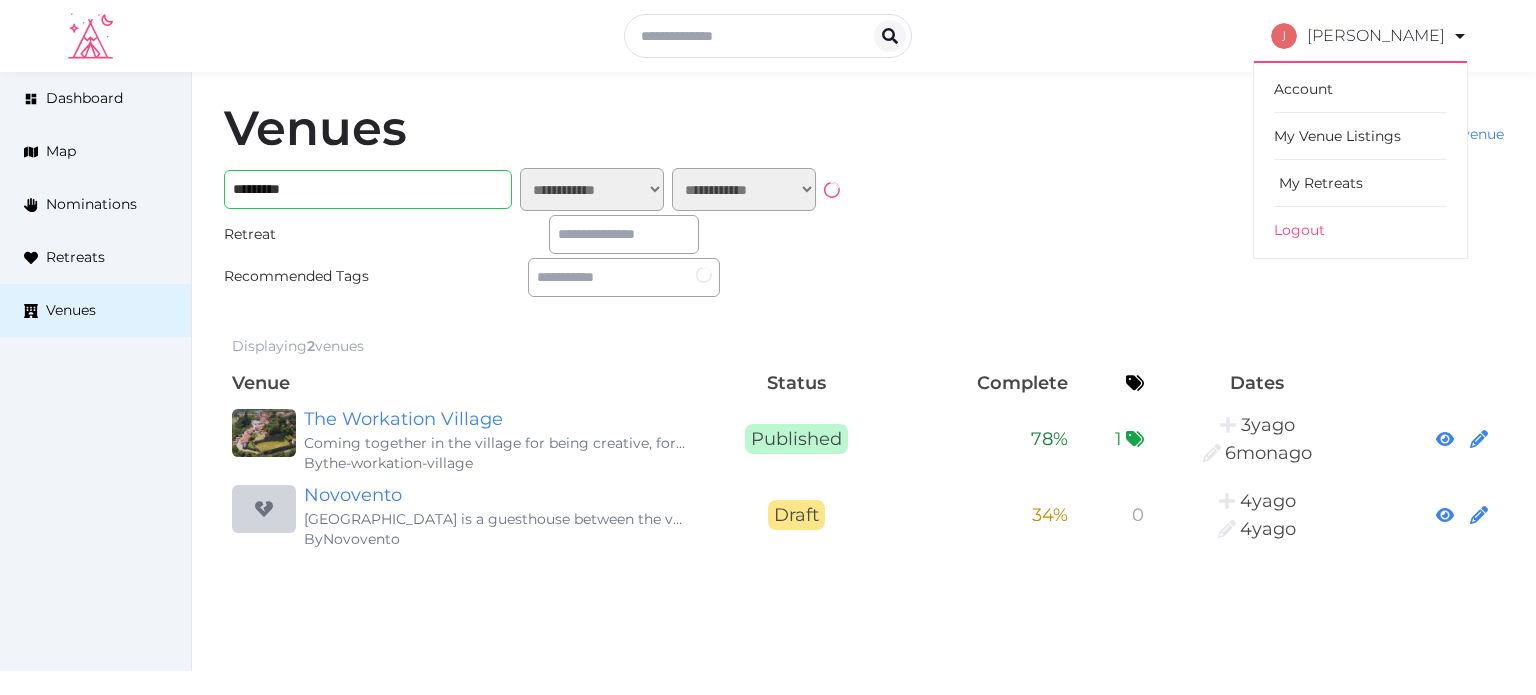 click on "My Retreats" at bounding box center [1360, 183] 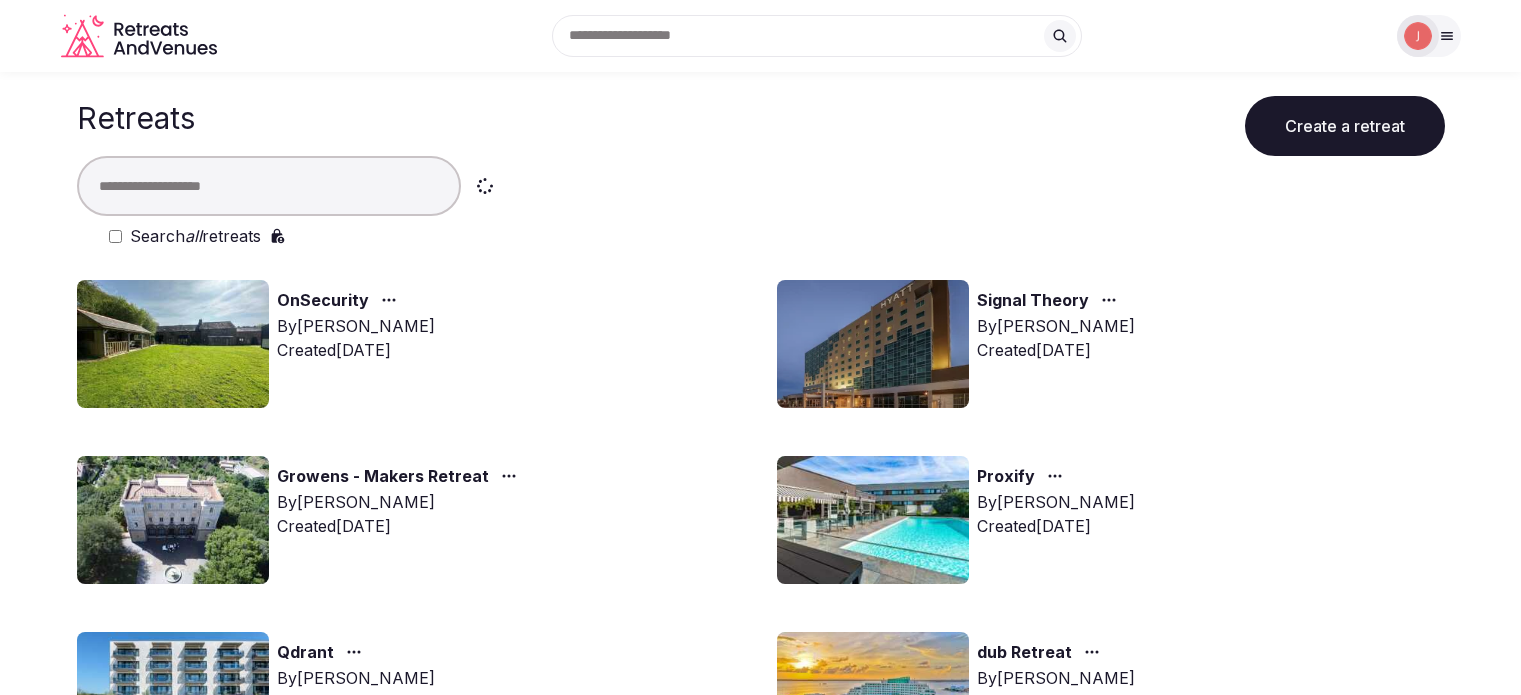 scroll, scrollTop: 0, scrollLeft: 0, axis: both 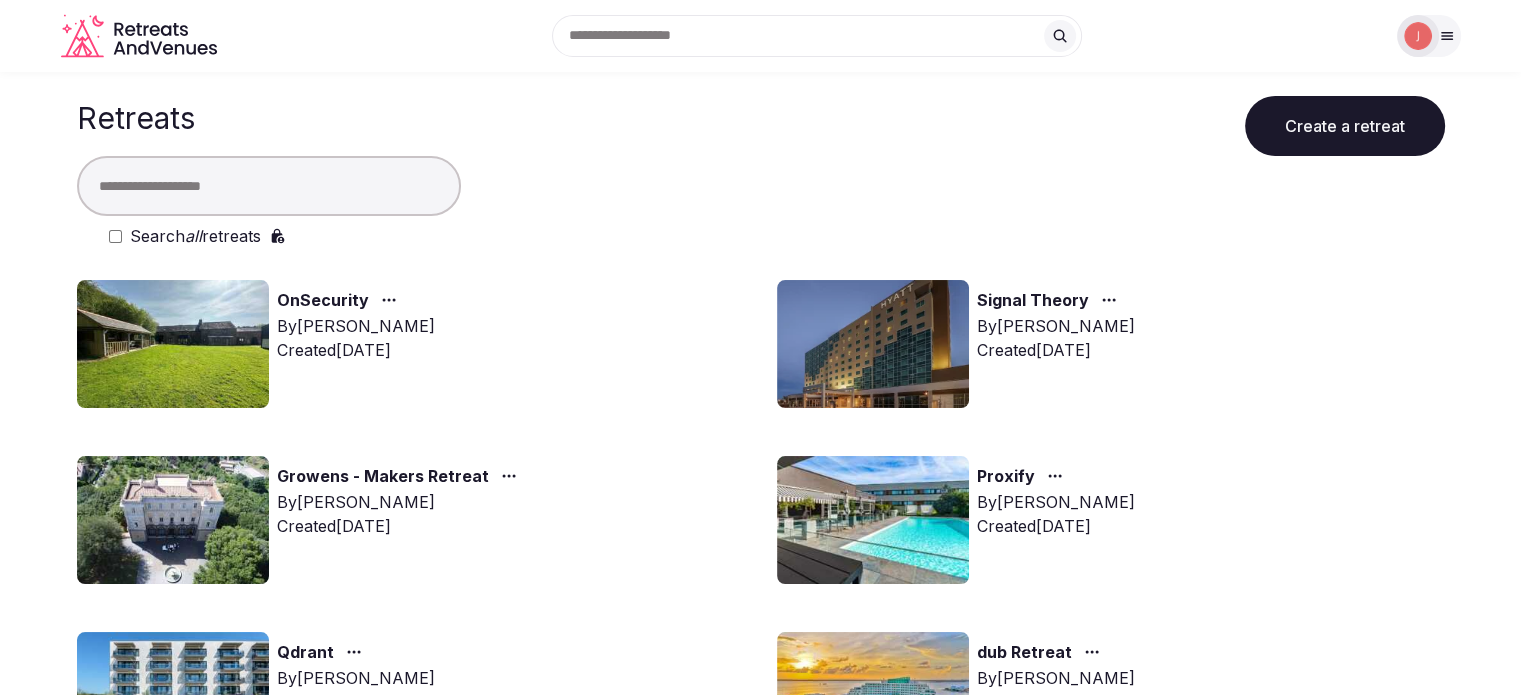 click at bounding box center (173, 520) 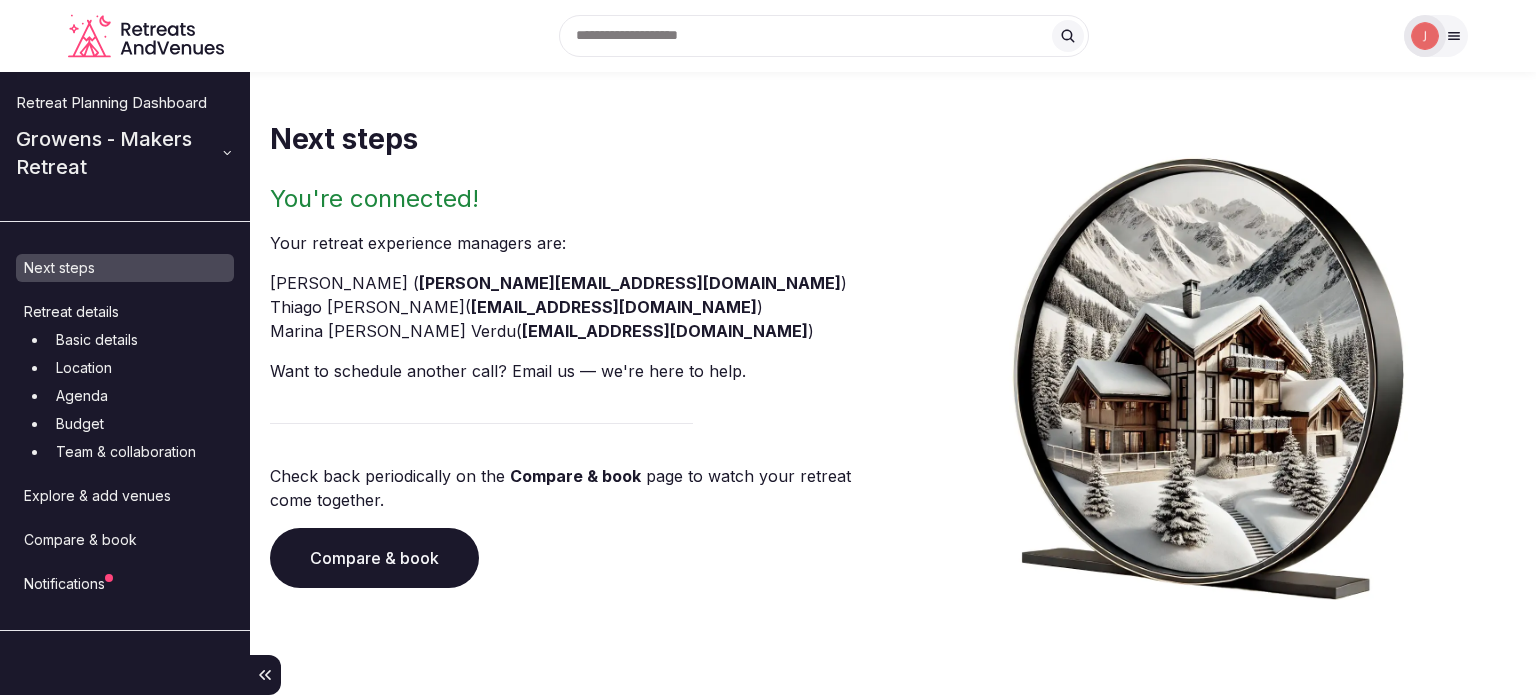 click on "Compare & book" at bounding box center (125, 540) 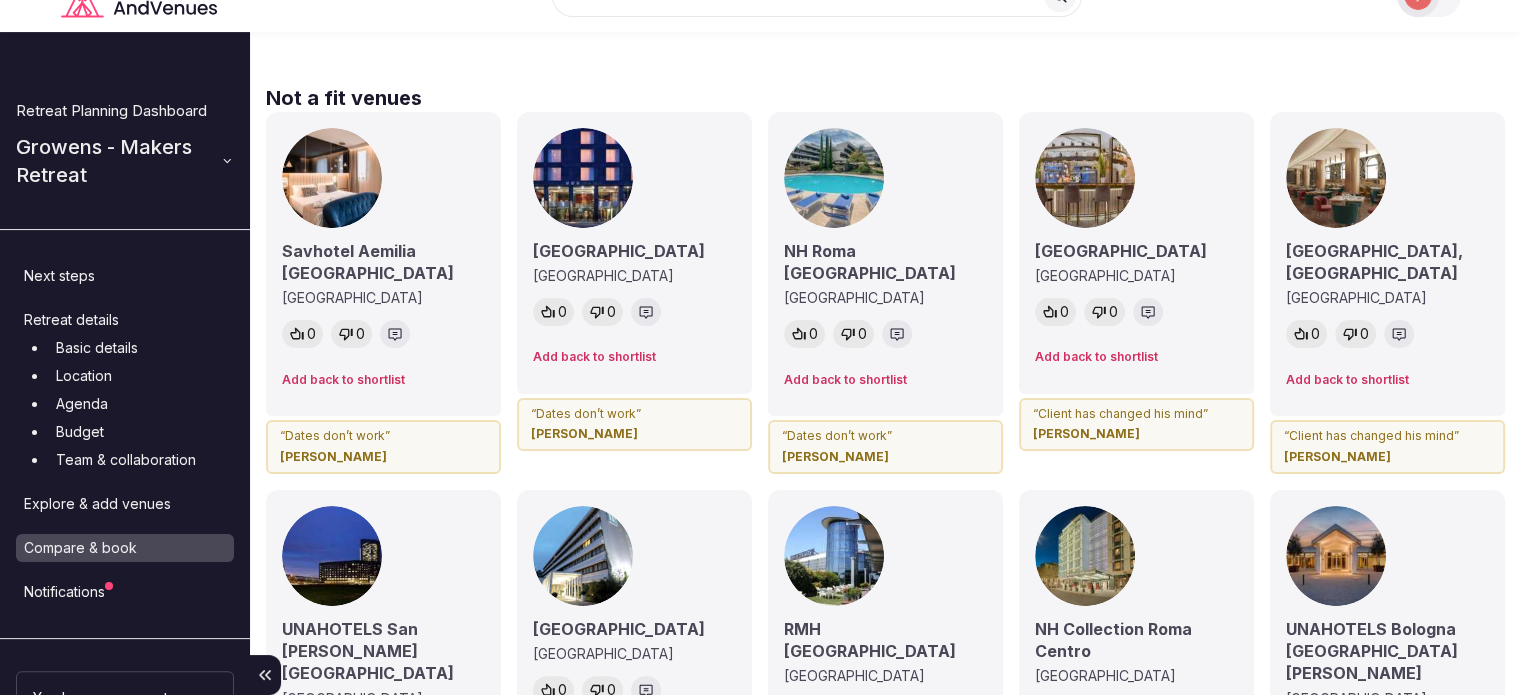 scroll, scrollTop: 0, scrollLeft: 0, axis: both 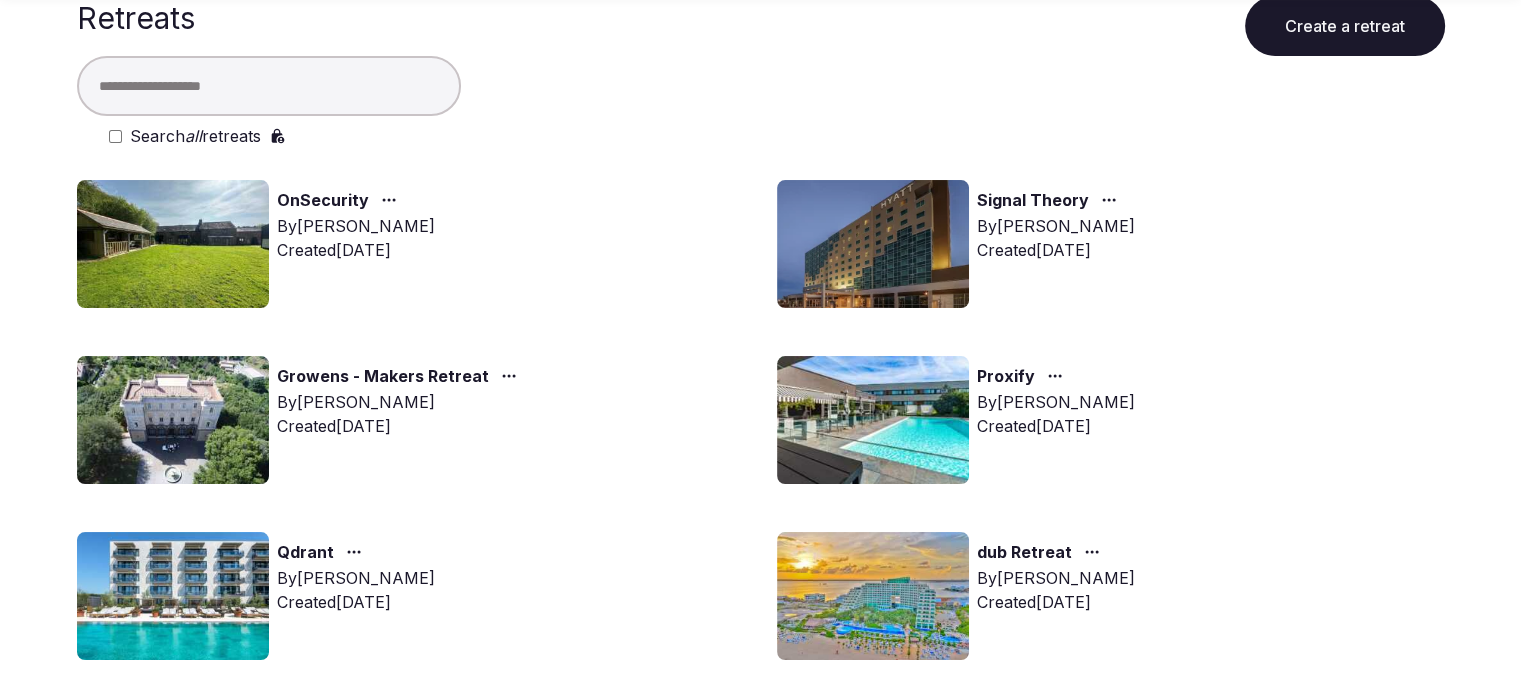 click at bounding box center [873, 420] 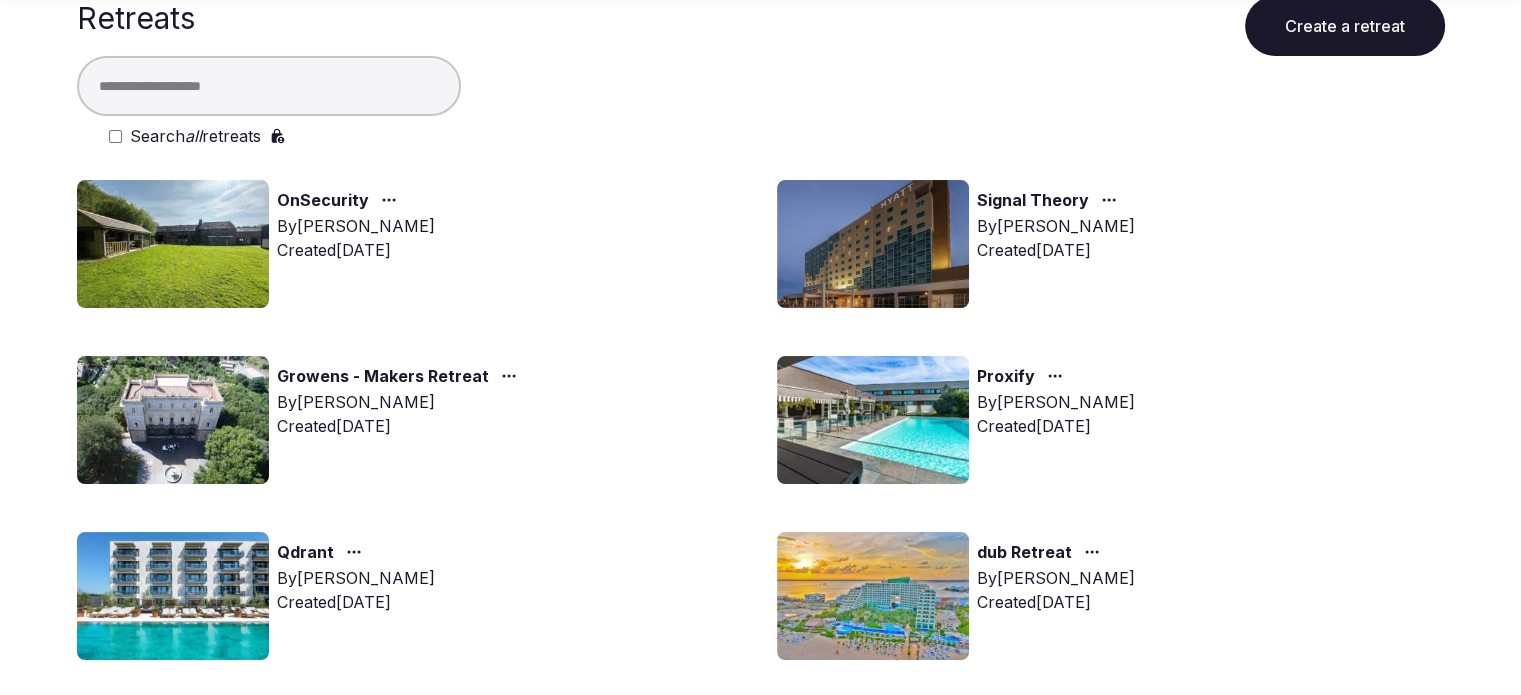 scroll, scrollTop: 0, scrollLeft: 0, axis: both 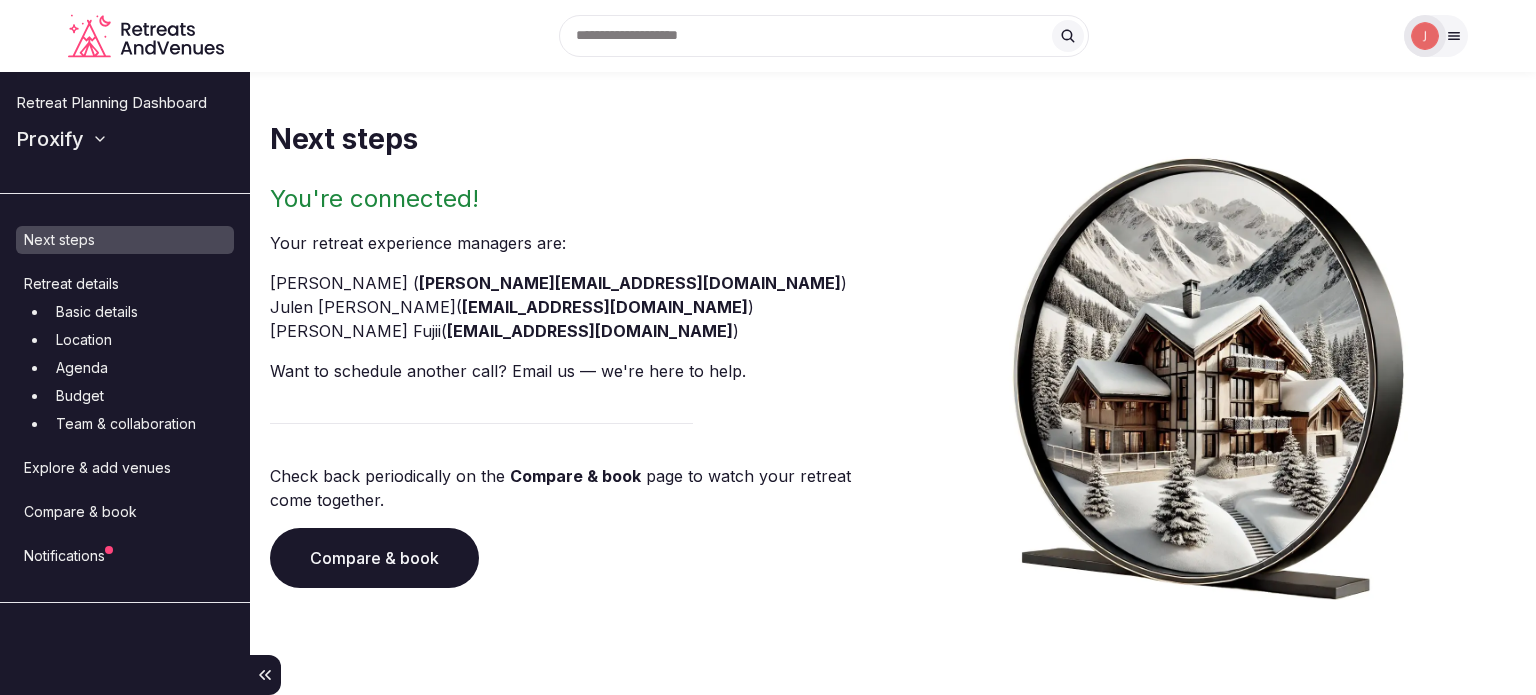 click on "Compare & book" at bounding box center (125, 512) 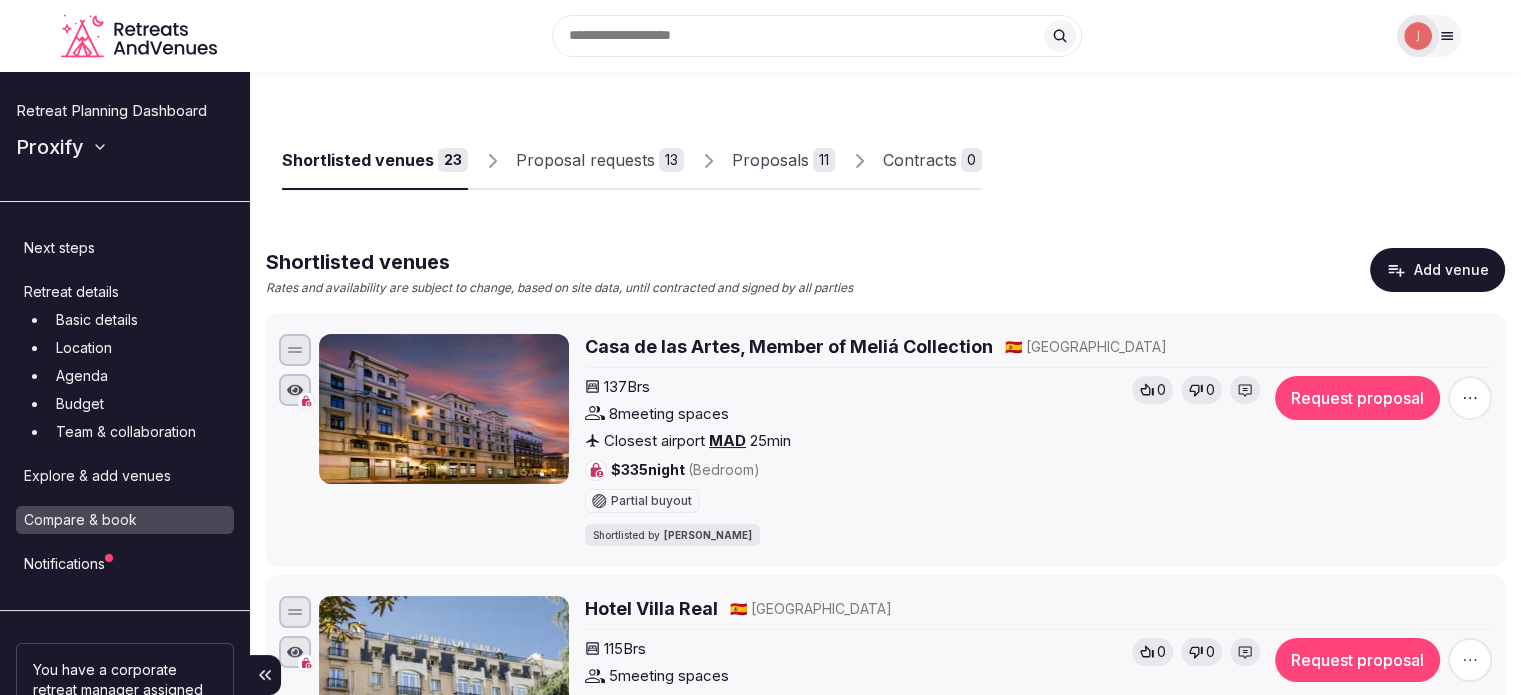 scroll, scrollTop: 300, scrollLeft: 0, axis: vertical 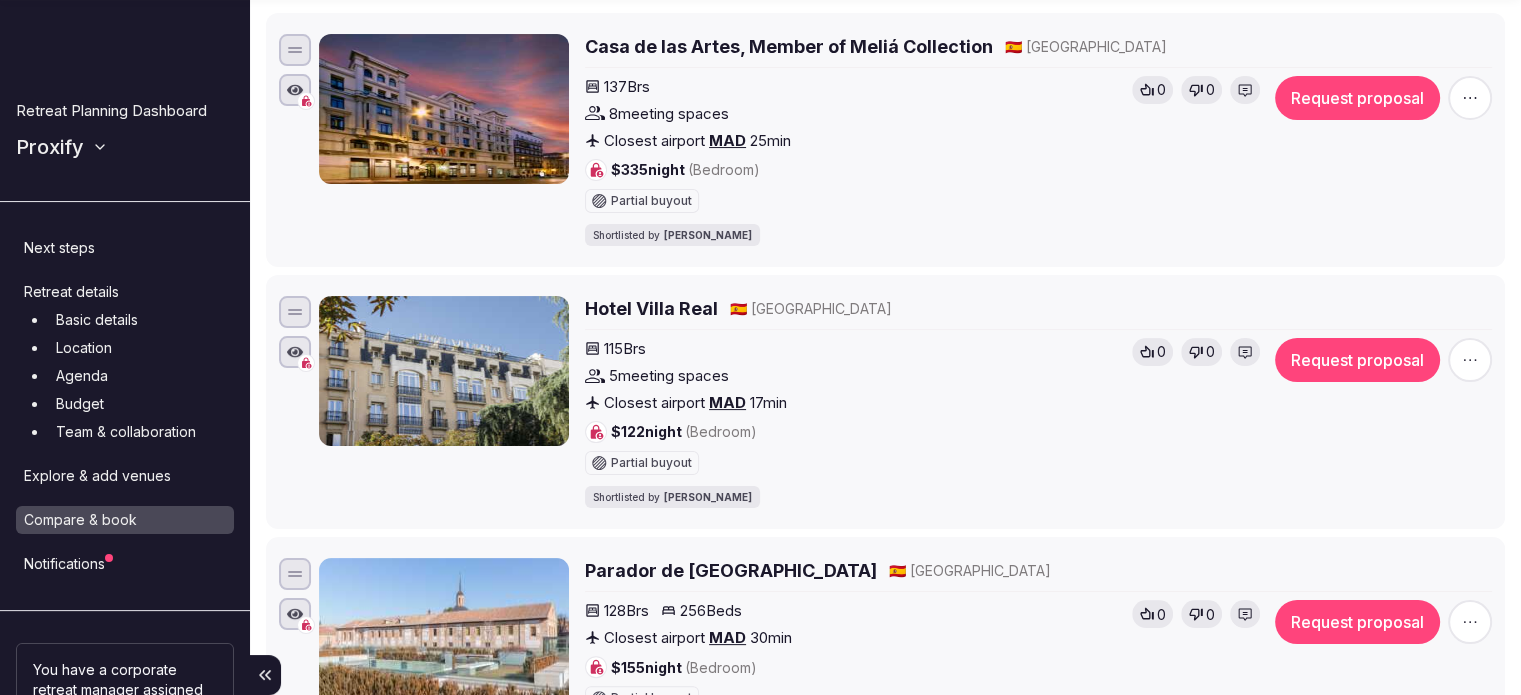 click at bounding box center (1470, 360) 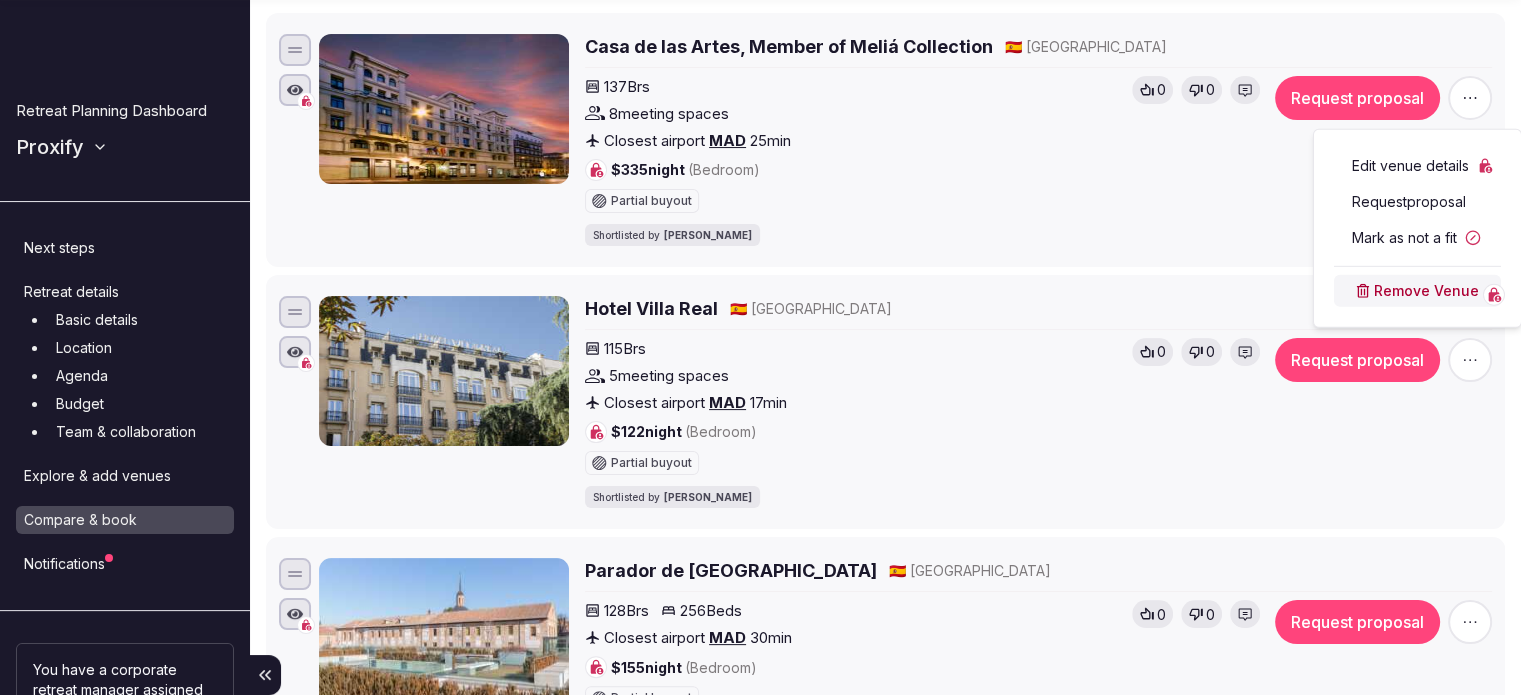 click on "Mark as not a fit" at bounding box center [1417, 238] 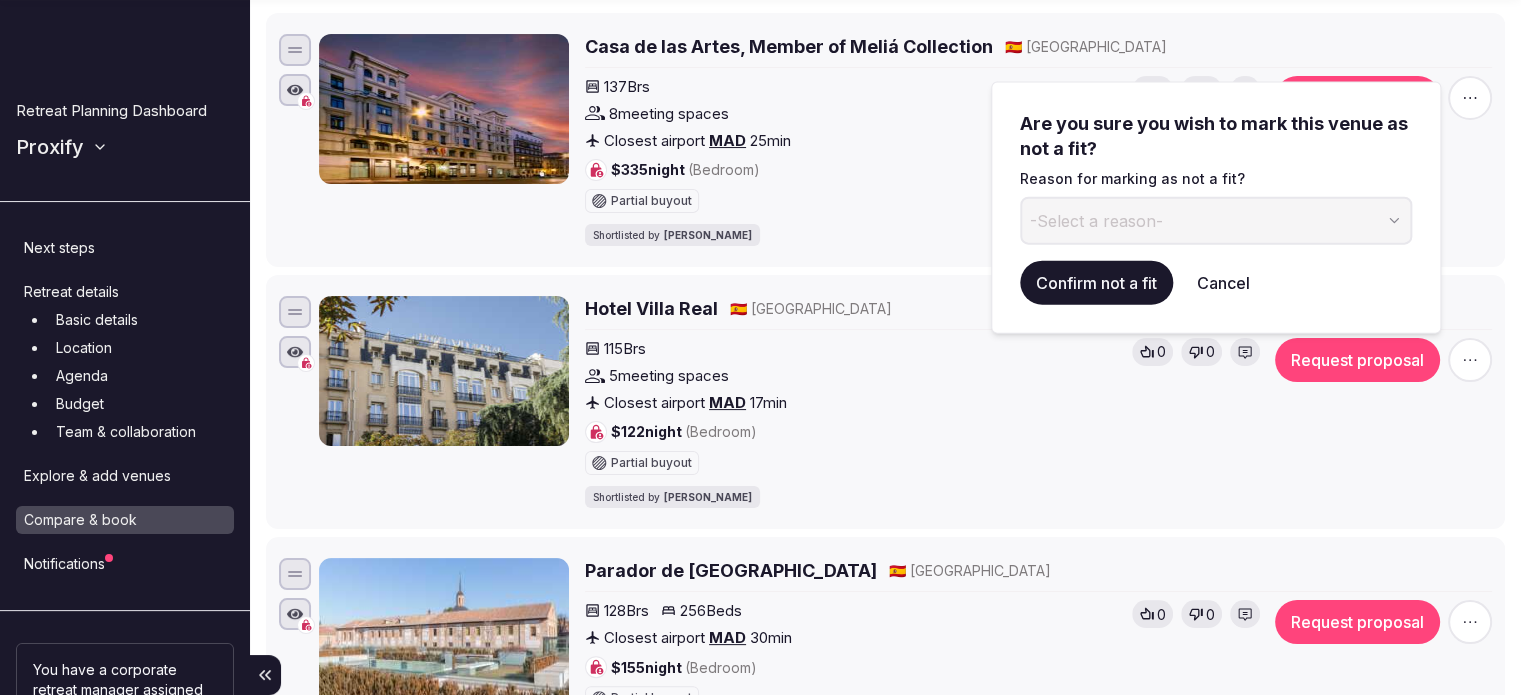 click on "-Select a reason-" at bounding box center [1216, 221] 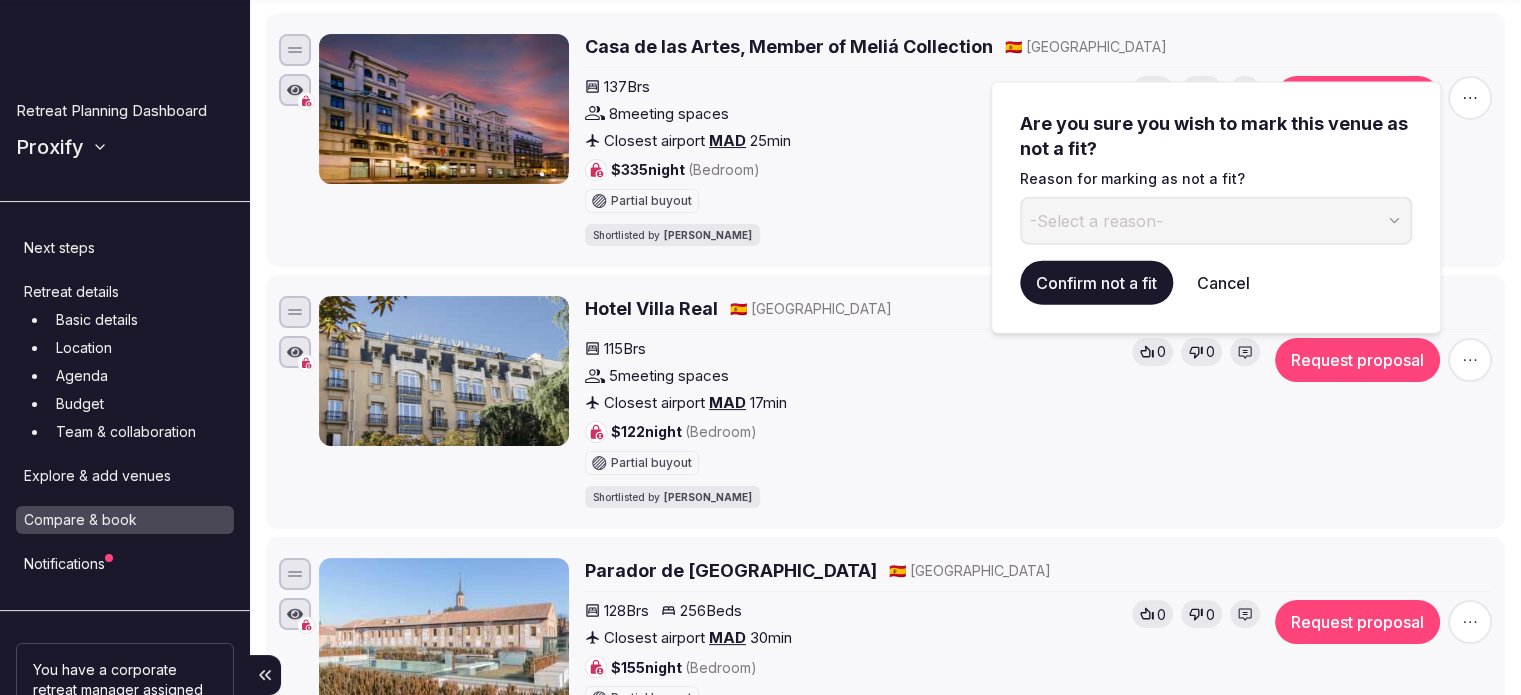 click on "-Select a reason-" at bounding box center (1096, 220) 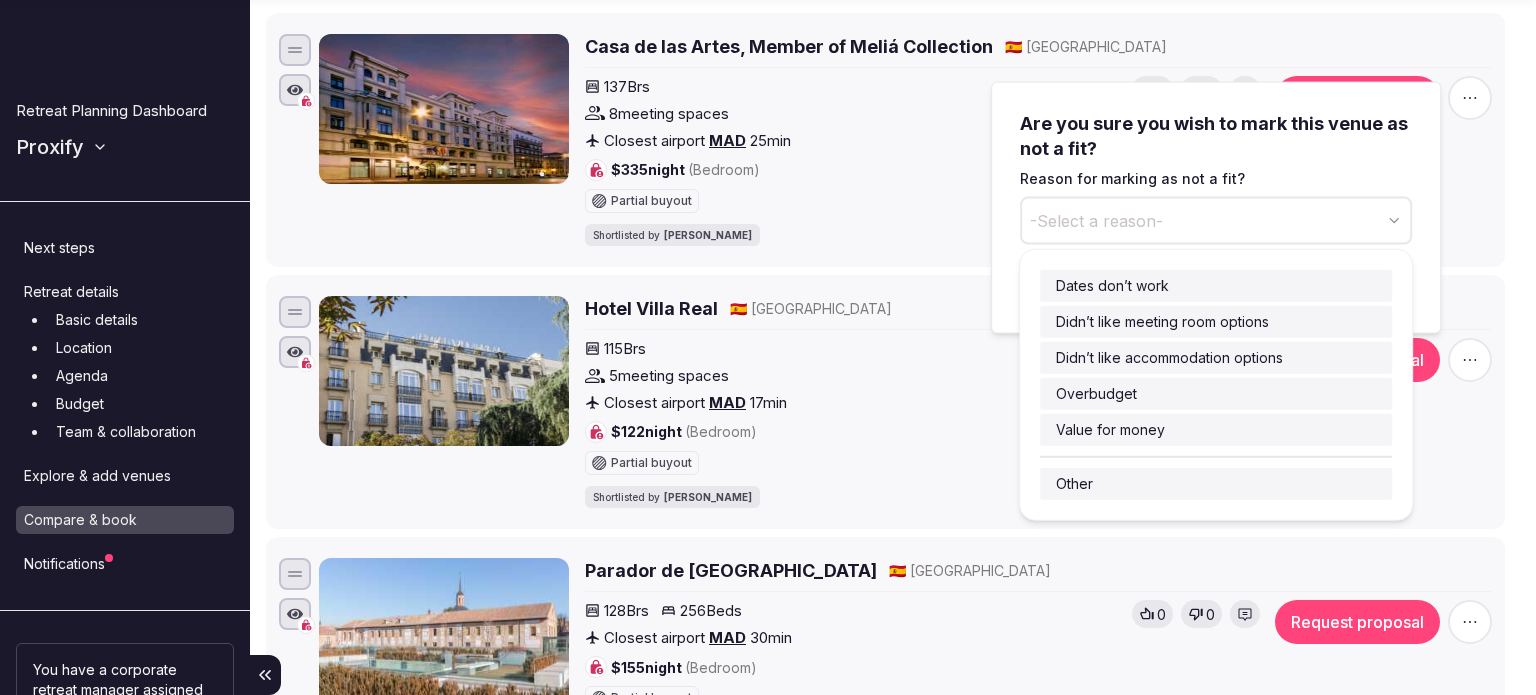 click on "Recent searches Croatia Search Popular Destinations Toscana, Italy Riviera Maya, Mexico Indonesia, Bali California, USA New York, USA Napa Valley, USA Beja, Portugal Canarias, Spain Explore  destinations Retreat Planning Dashboard Proxify   Next steps Retreat details Basic details Location Agenda Budget Team & collaboration Explore & add venues Compare & book Notifications You have a corporate retreat manager assigned to your retreat! We'll guide you through the retreat booking process. Check out   Compare & book   to see how your retreat is coming together. Shortlisted venues 23 Proposal requests 13 Proposals 11 Contracts 0 Shortlisted venues Rates and availability are subject to change, based on site data, until contracted and signed by all parties Add venue Casa de las Artes, Member of Meliá Collection 🇪🇸 Spain 137  Brs 8  meeting spaces Closest airport   MAD 25  min $335  night   (Bedroom) Partial buyout Shortlisted by   Luke Fujii 0 0 Request proposal Hotel Villa Real 🇪🇸 Spain 115  Brs 5" at bounding box center [768, 47] 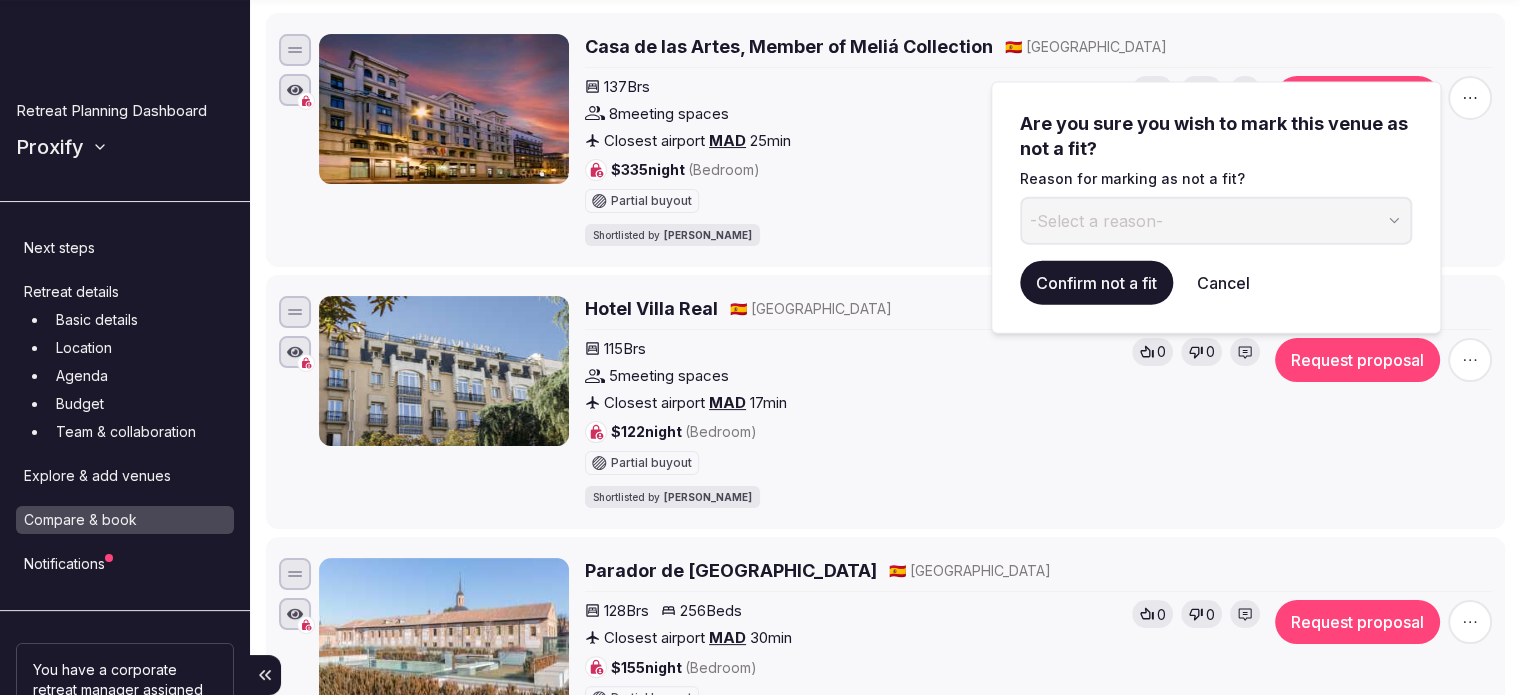 click on "-Select a reason-" at bounding box center [1096, 220] 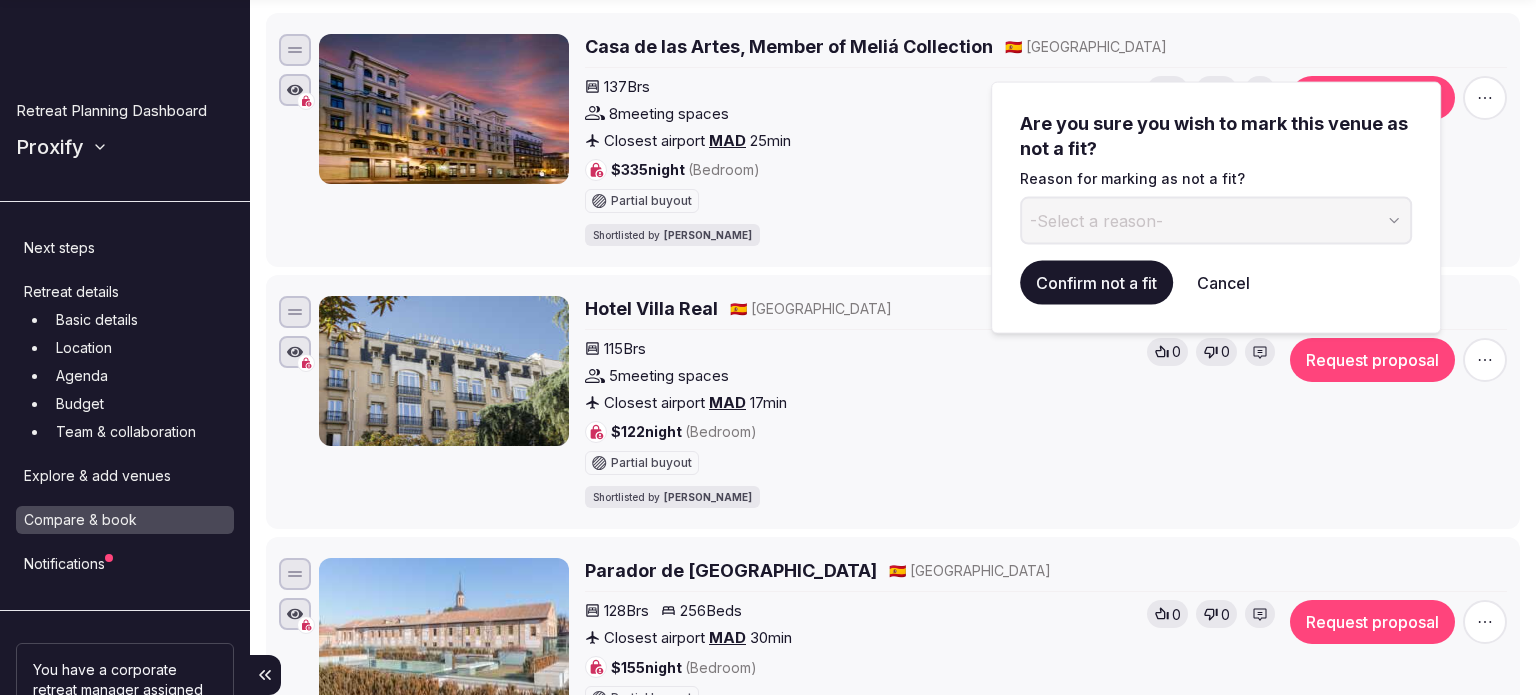 click on "Recent searches Croatia Search Popular Destinations Toscana, Italy Riviera Maya, Mexico Indonesia, Bali California, USA New York, USA Napa Valley, USA Beja, Portugal Canarias, Spain Explore  destinations Retreat Planning Dashboard Proxify   Next steps Retreat details Basic details Location Agenda Budget Team & collaboration Explore & add venues Compare & book Notifications You have a corporate retreat manager assigned to your retreat! We'll guide you through the retreat booking process. Check out   Compare & book   to see how your retreat is coming together. Shortlisted venues 23 Proposal requests 13 Proposals 11 Contracts 0 Shortlisted venues Rates and availability are subject to change, based on site data, until contracted and signed by all parties Add venue Casa de las Artes, Member of Meliá Collection 🇪🇸 Spain 137  Brs 8  meeting spaces Closest airport   MAD 25  min $335  night   (Bedroom) Partial buyout Shortlisted by   Luke Fujii 0 0 Request proposal Hotel Villa Real 🇪🇸 Spain 115  Brs 5" at bounding box center [768, 47] 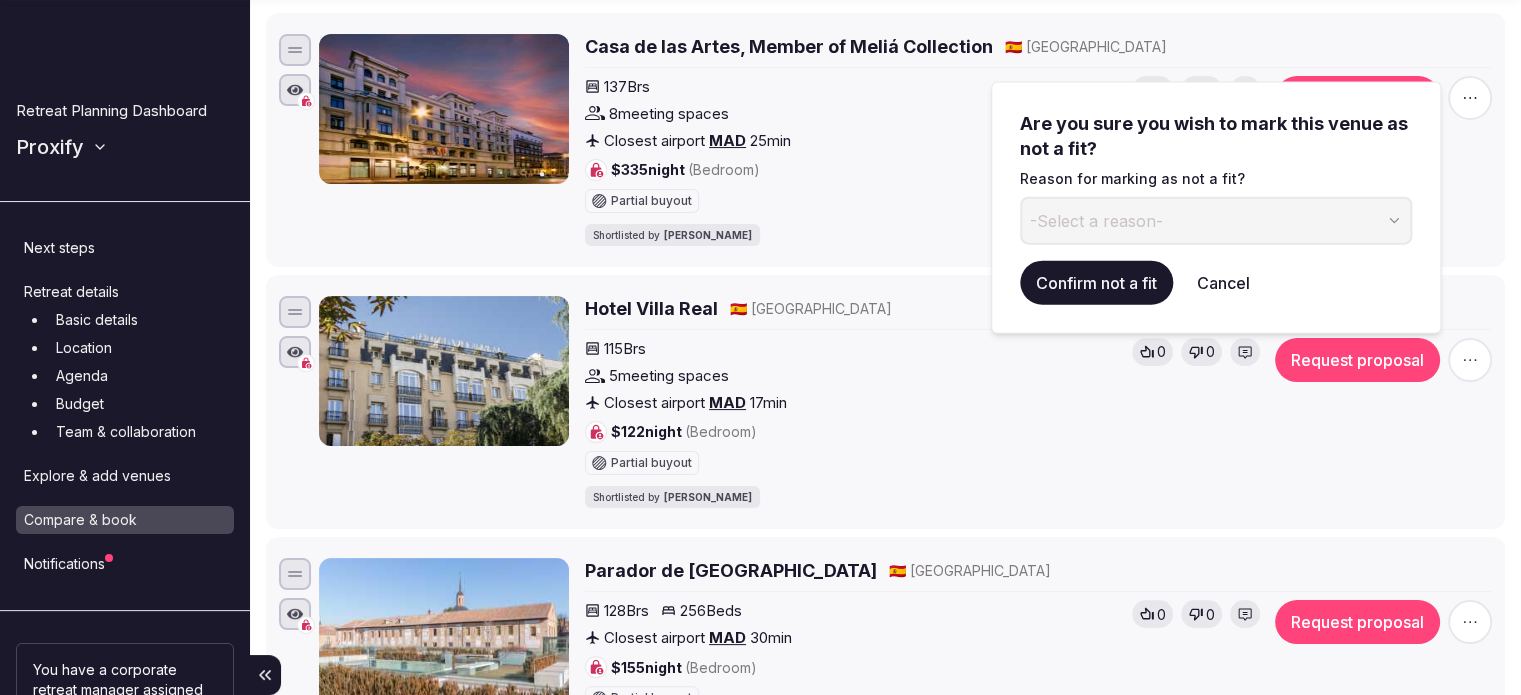 click on "Cancel" at bounding box center (1223, 283) 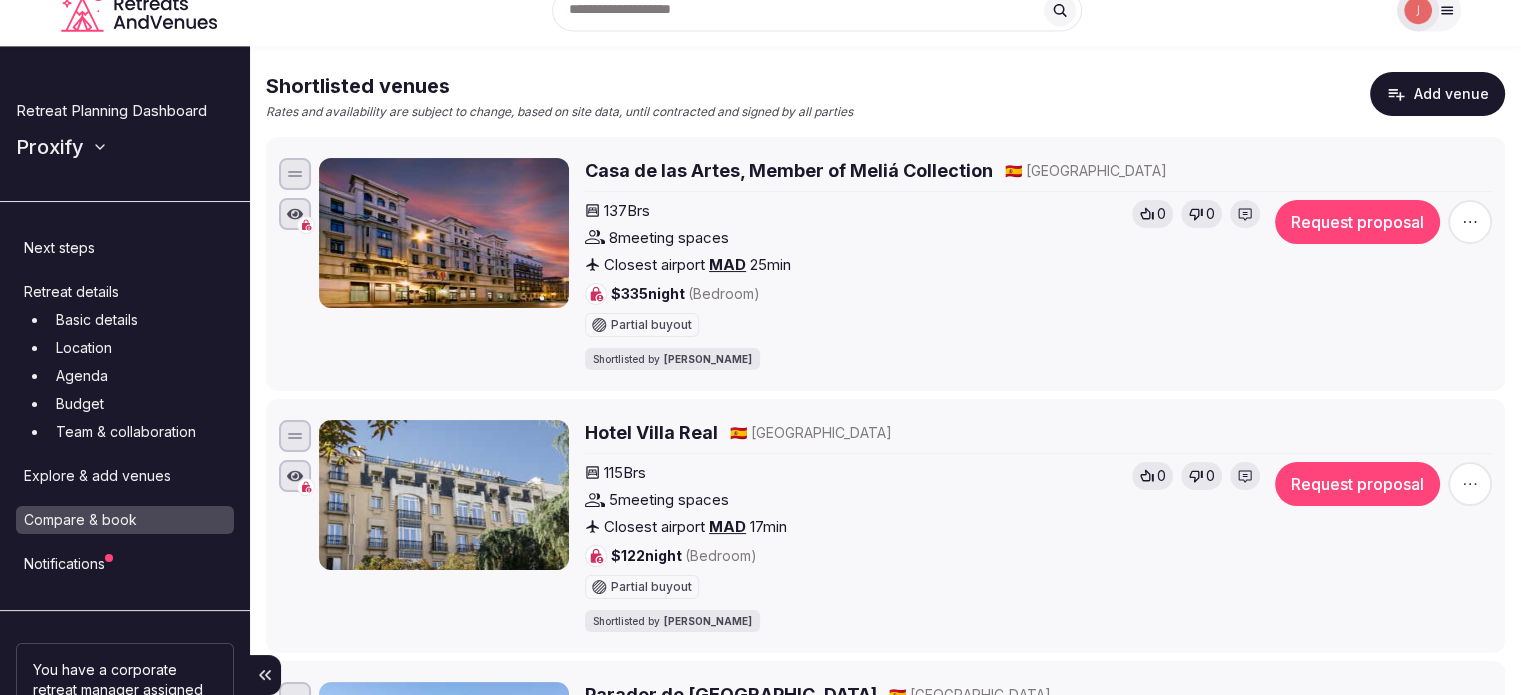 scroll, scrollTop: 0, scrollLeft: 0, axis: both 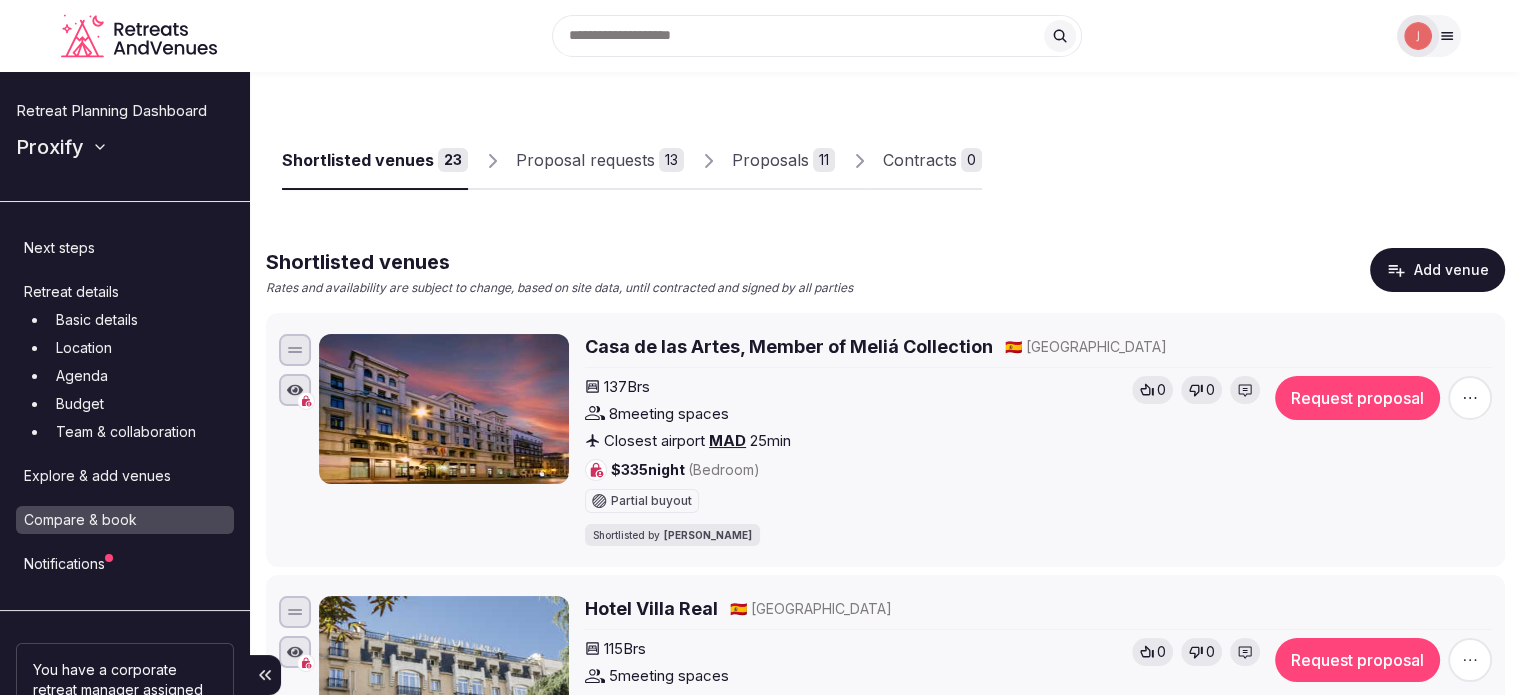 click on "Proposals" at bounding box center [770, 160] 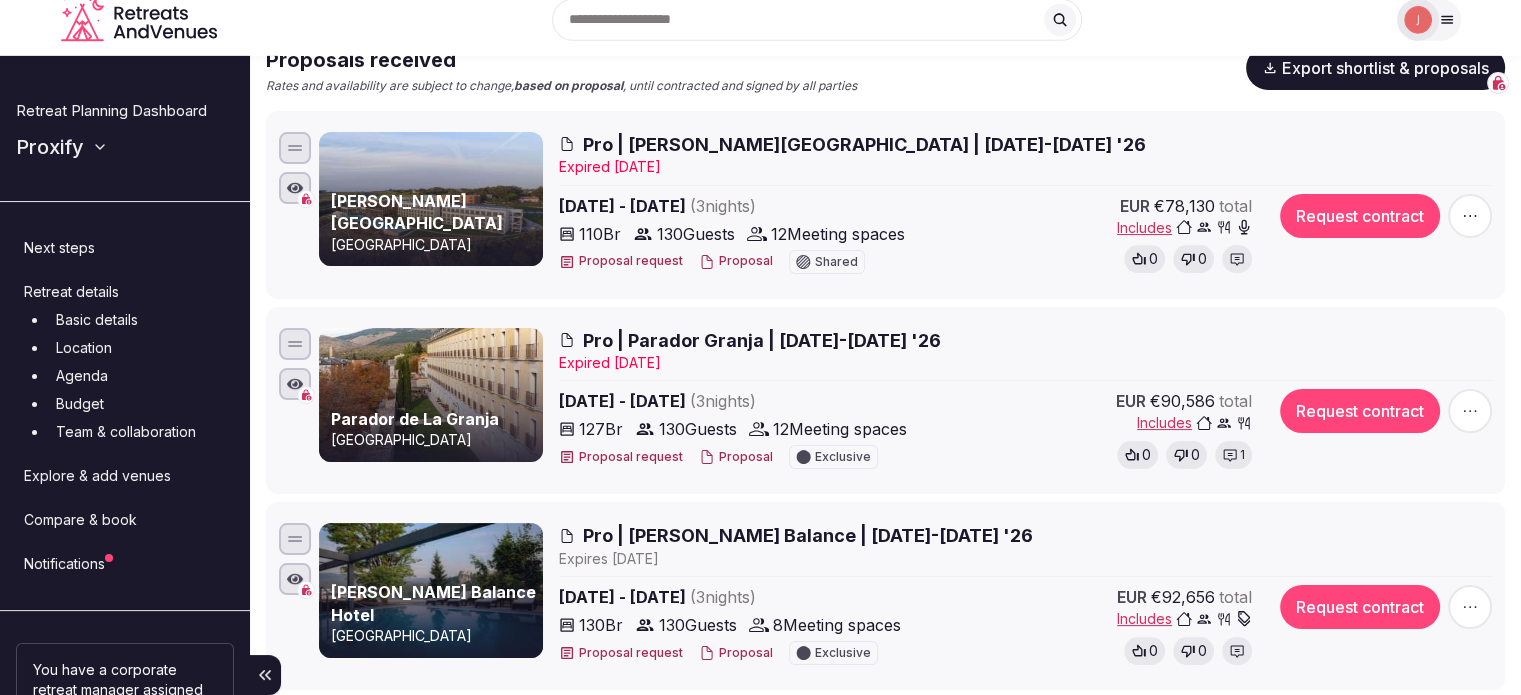 scroll, scrollTop: 200, scrollLeft: 0, axis: vertical 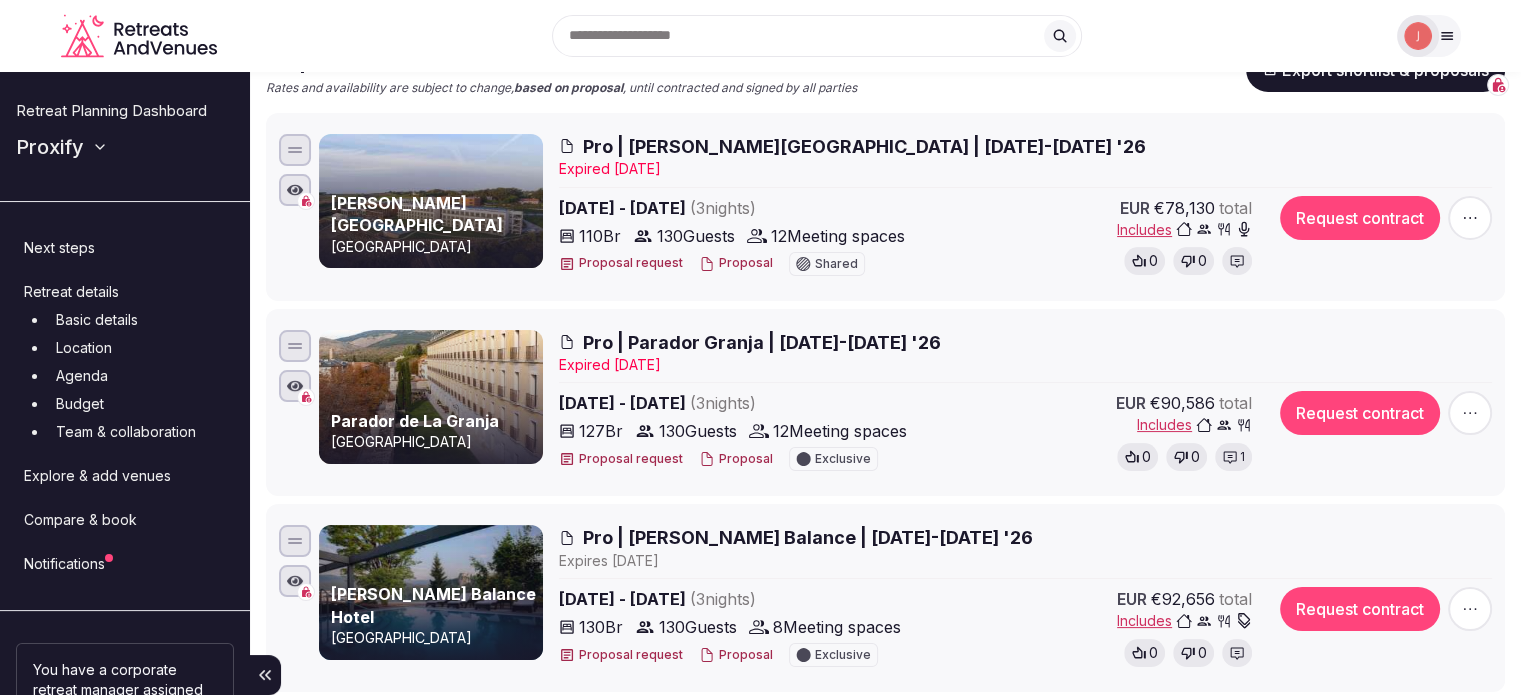 click on "Vila Galé Sintra" at bounding box center (443, 214) 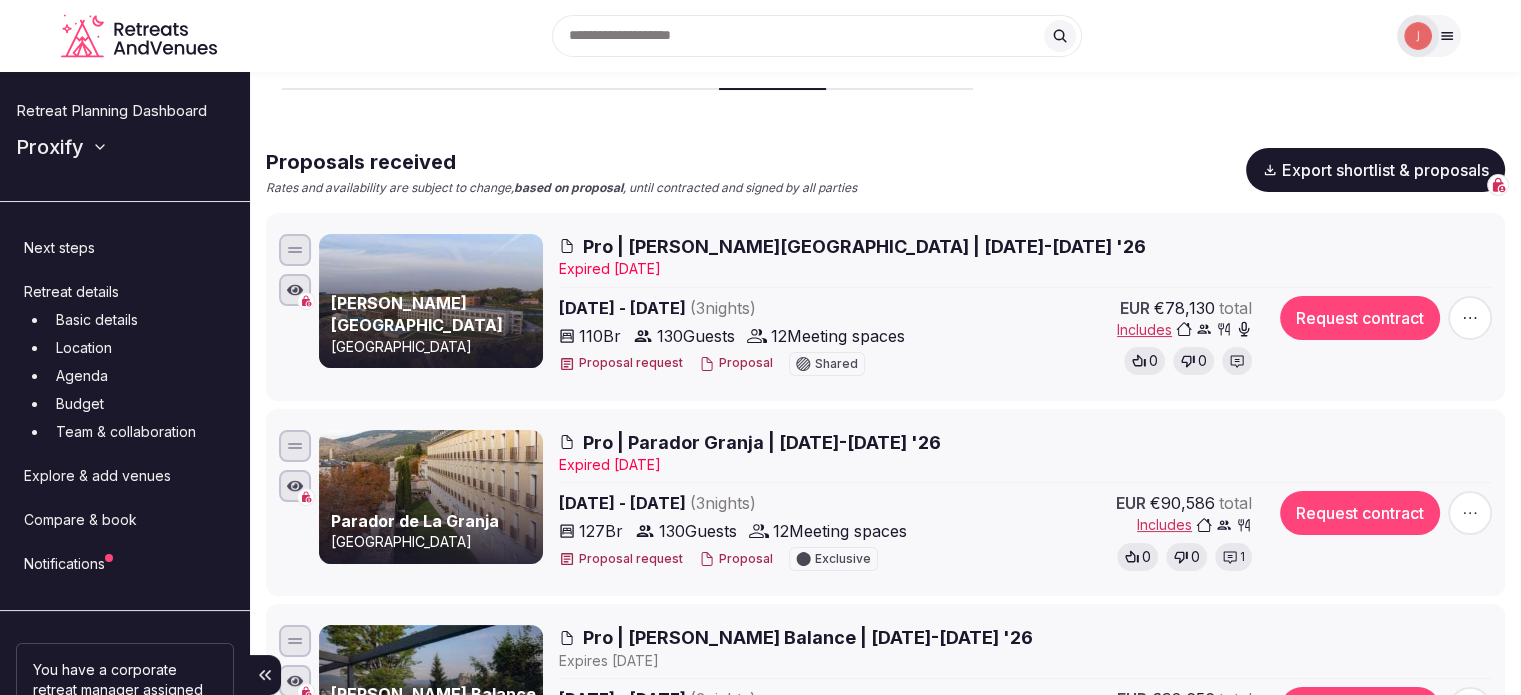 scroll, scrollTop: 0, scrollLeft: 0, axis: both 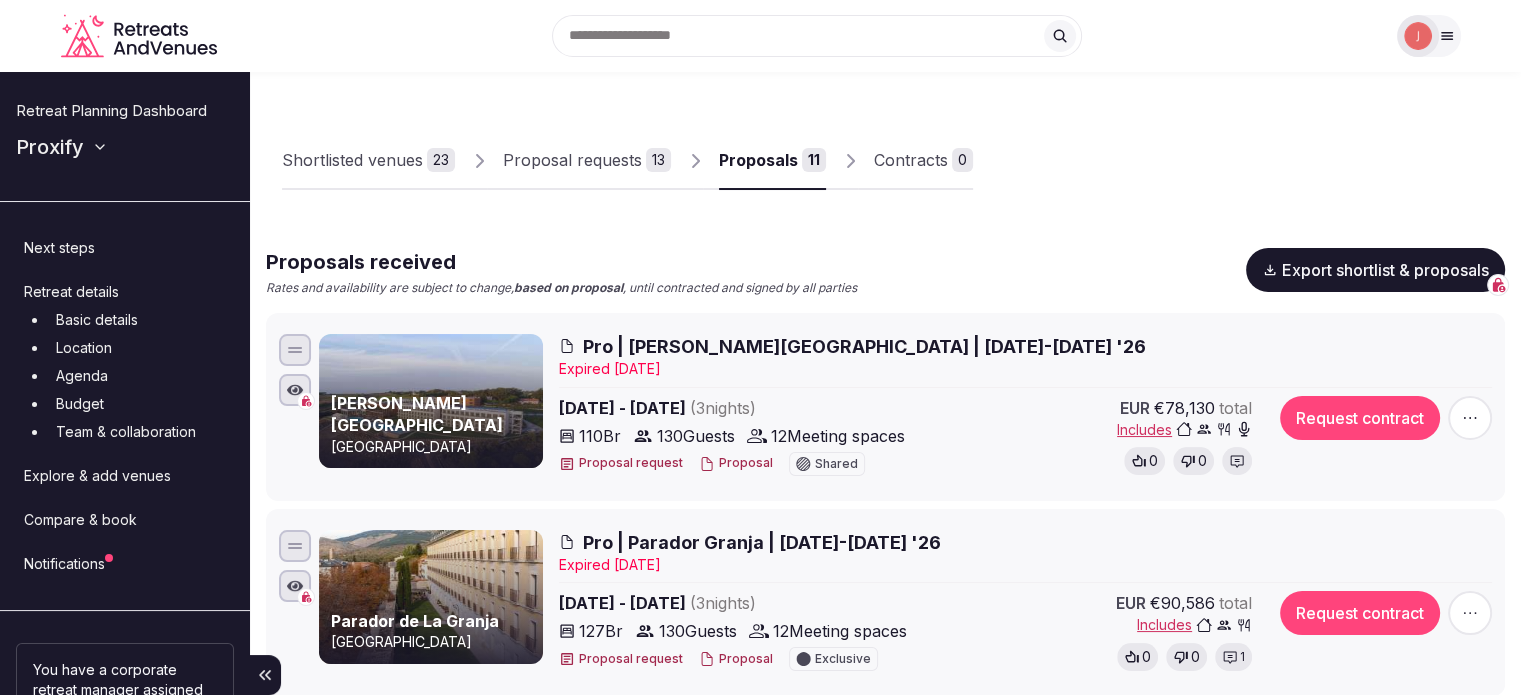 click on "Shortlisted venues" at bounding box center (352, 160) 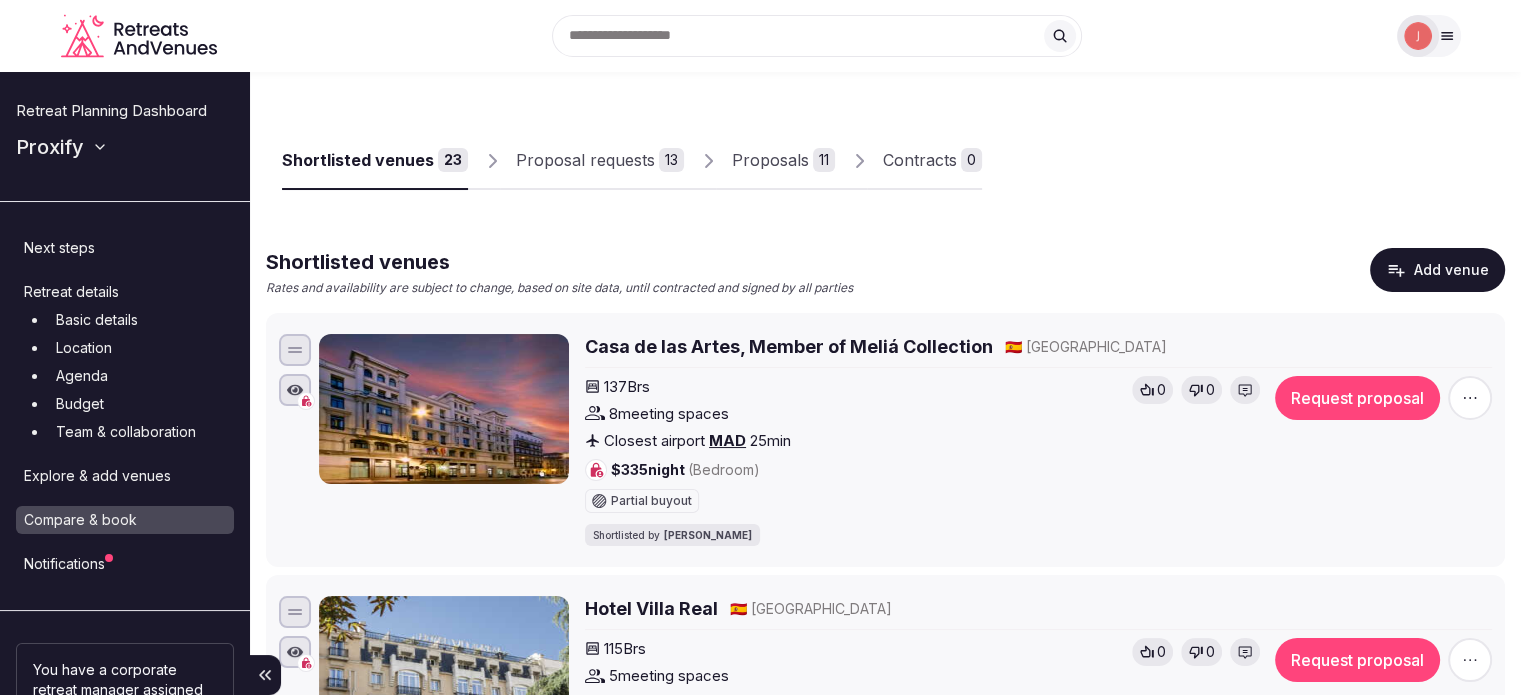 scroll, scrollTop: 100, scrollLeft: 0, axis: vertical 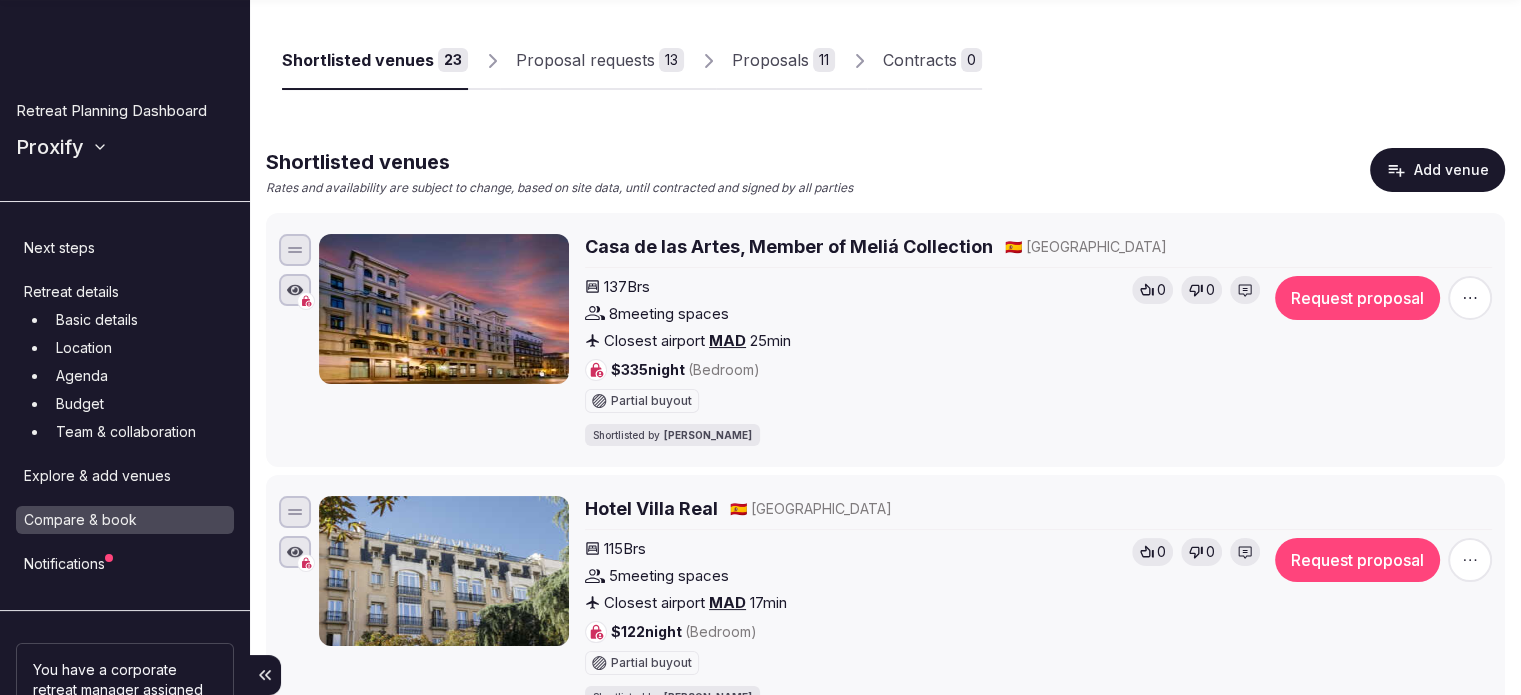 click on "Proposals 11" at bounding box center [783, 61] 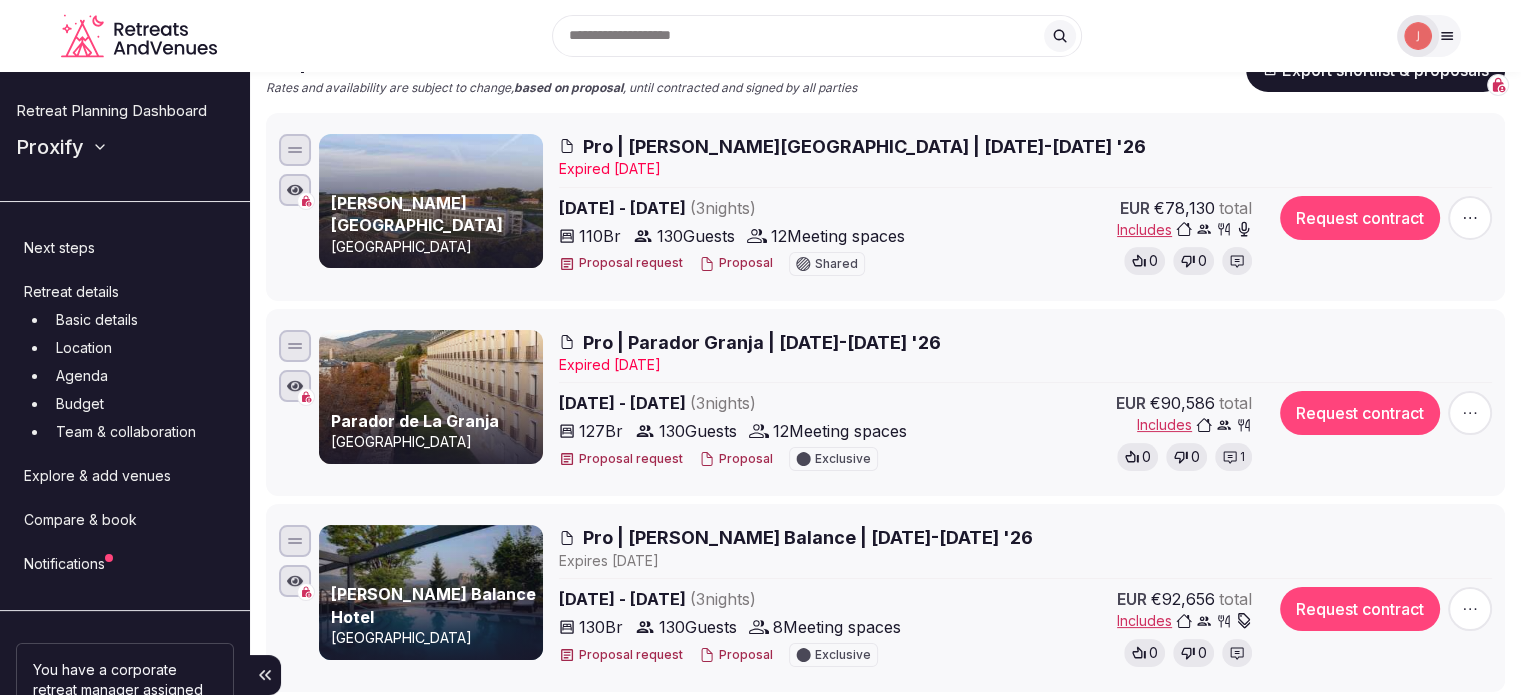 scroll, scrollTop: 0, scrollLeft: 0, axis: both 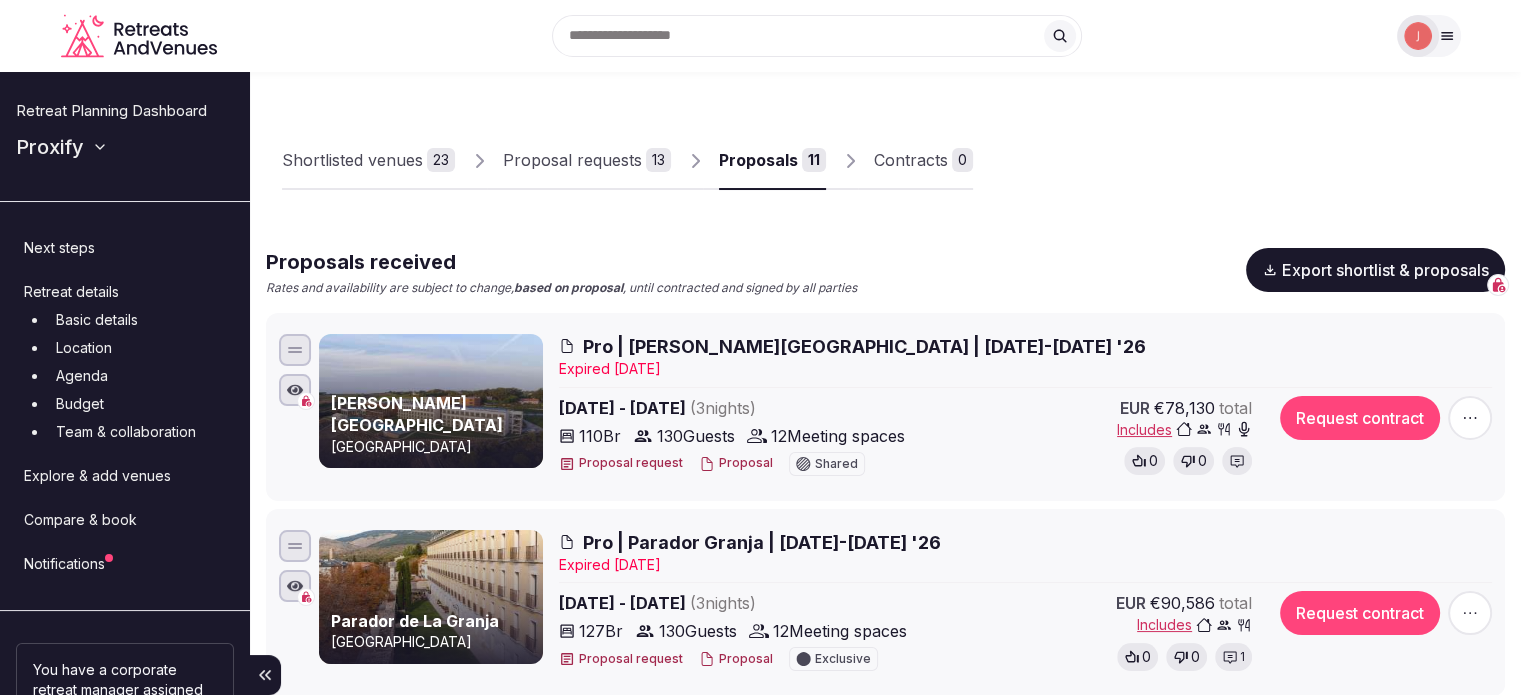 click on "Basic details" at bounding box center (141, 320) 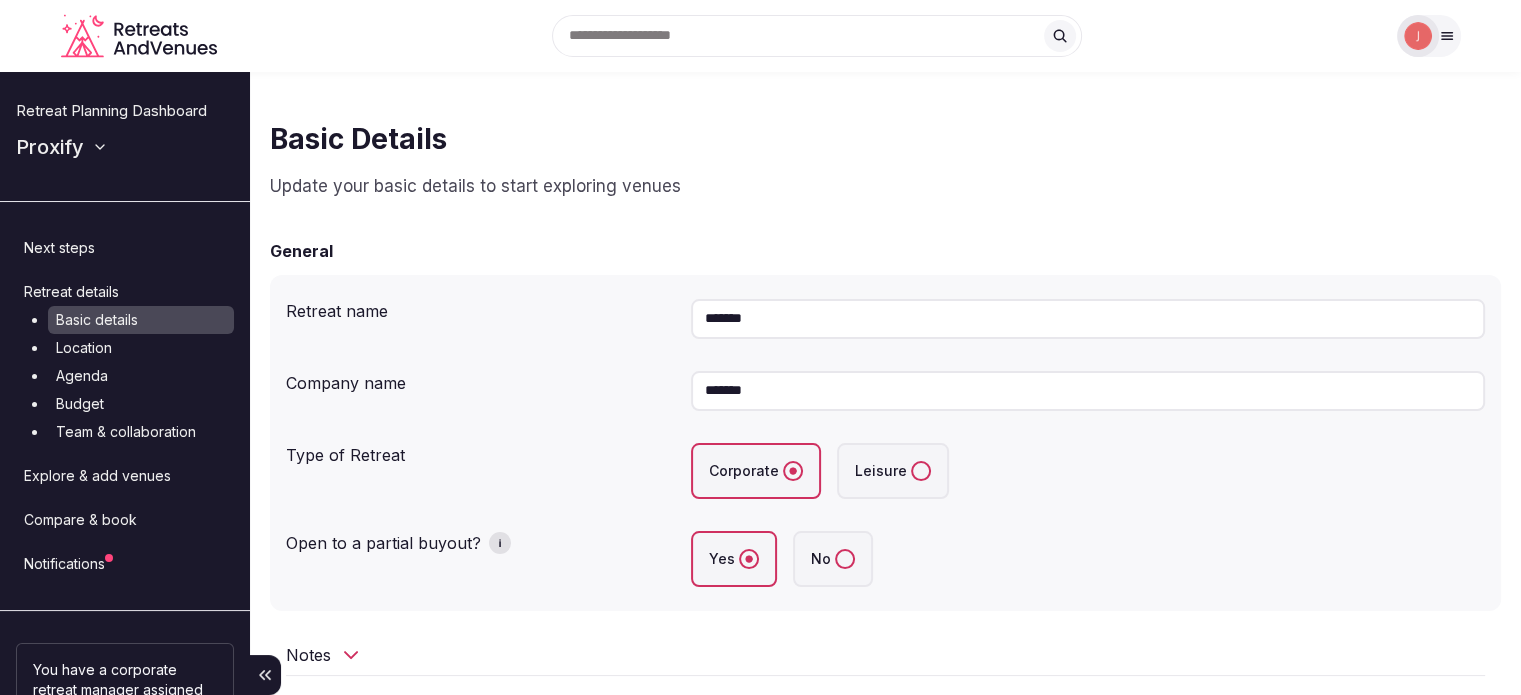 scroll, scrollTop: 200, scrollLeft: 0, axis: vertical 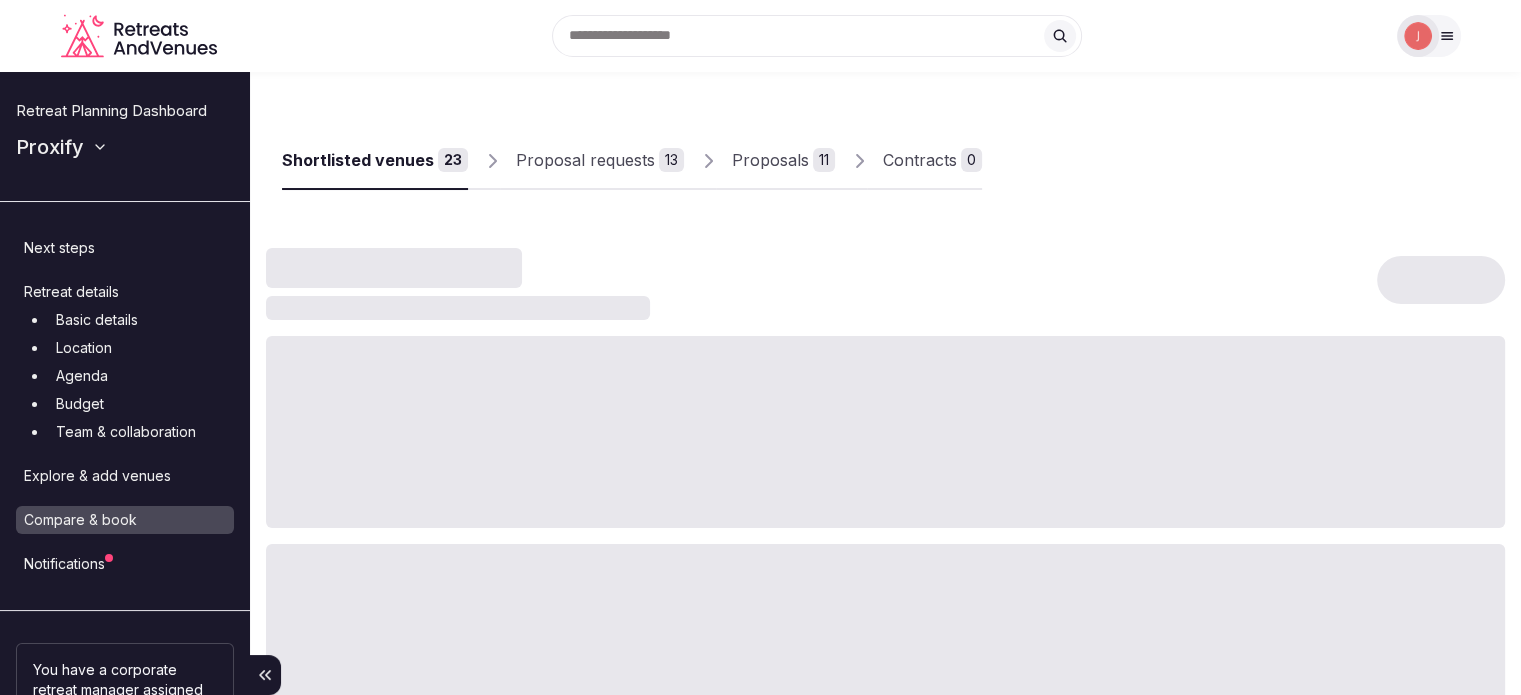 click on "Proposals" at bounding box center [770, 160] 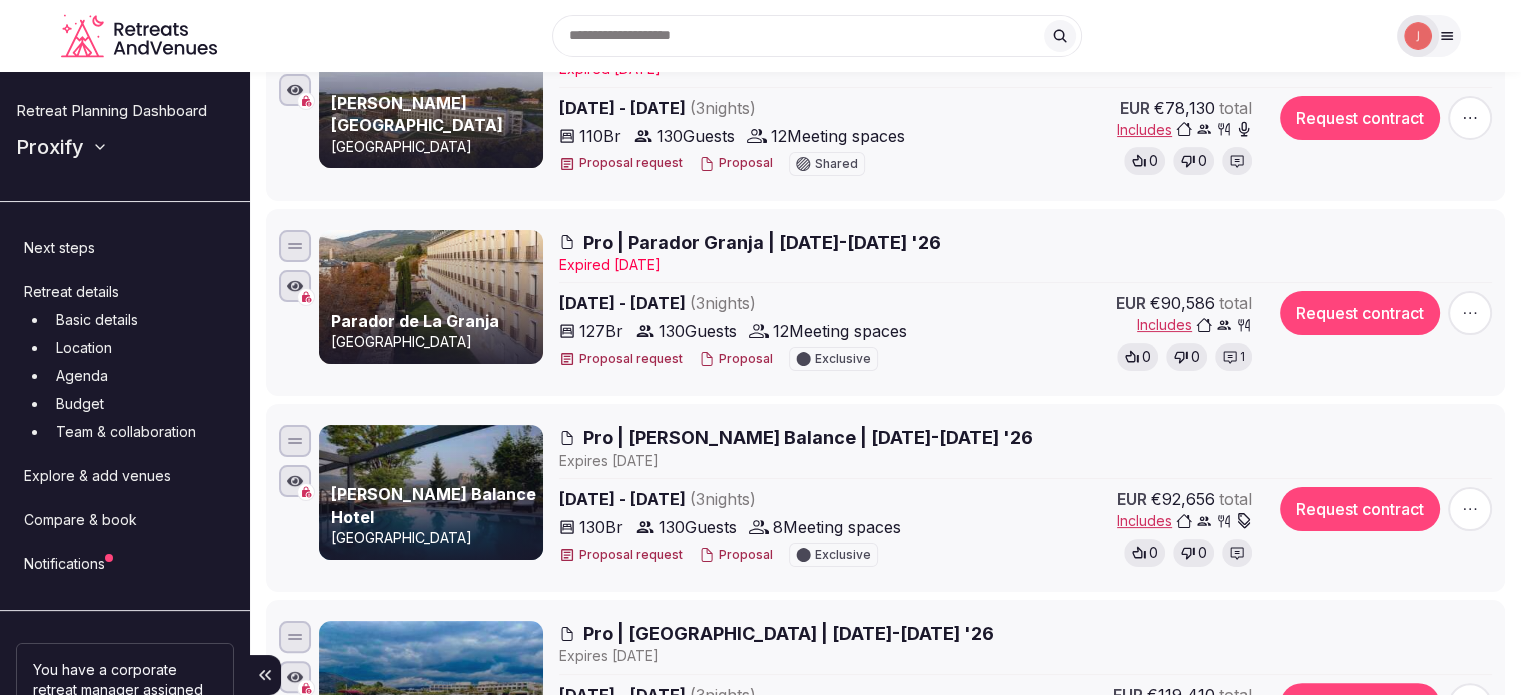 scroll, scrollTop: 0, scrollLeft: 0, axis: both 